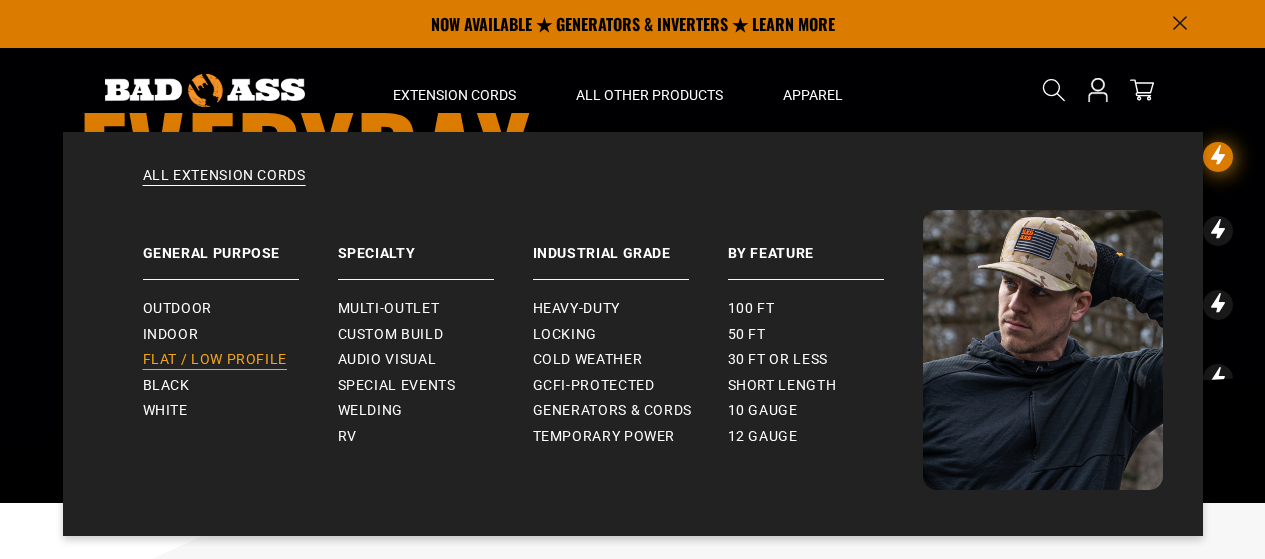 click on "Flat / Low Profile" at bounding box center [215, 360] 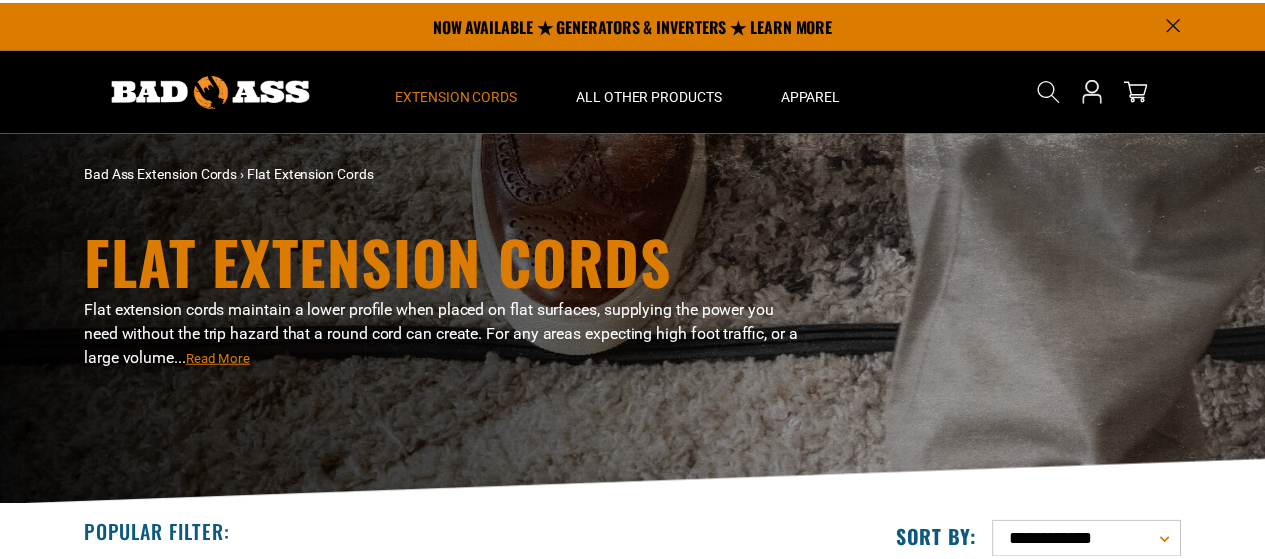 scroll, scrollTop: 0, scrollLeft: 0, axis: both 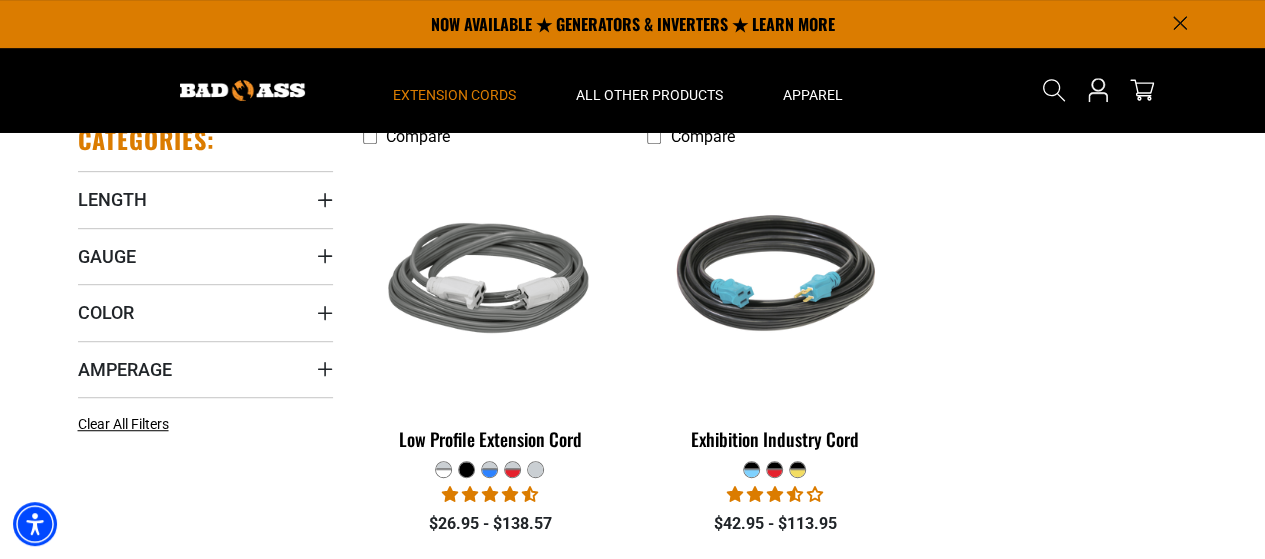 drag, startPoint x: 1273, startPoint y: 50, endPoint x: 1249, endPoint y: 215, distance: 166.73631 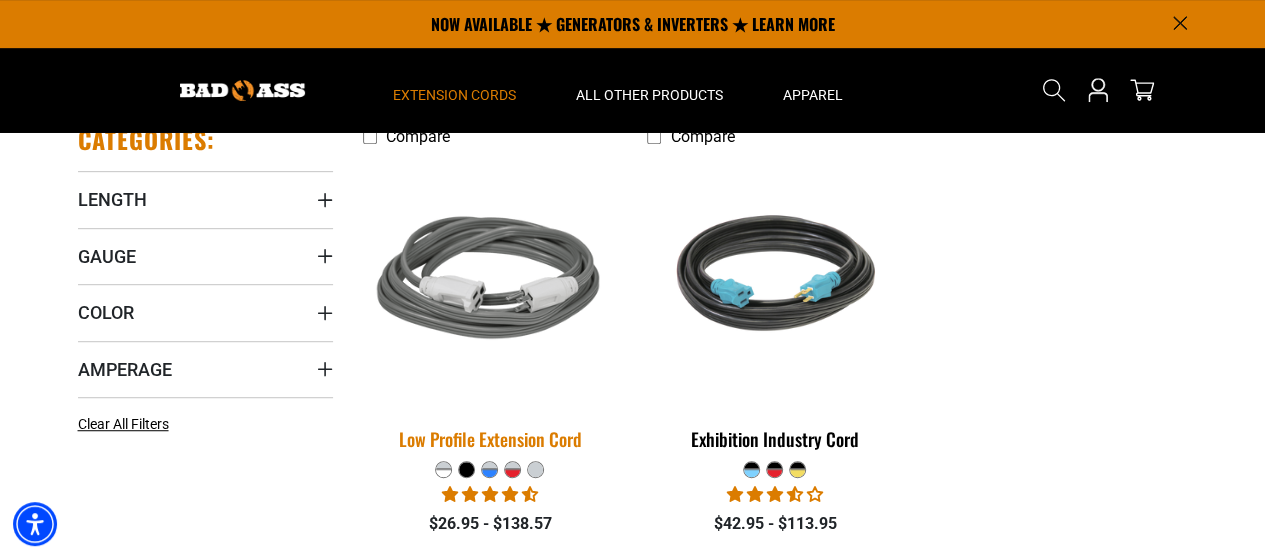 click at bounding box center (490, 281) 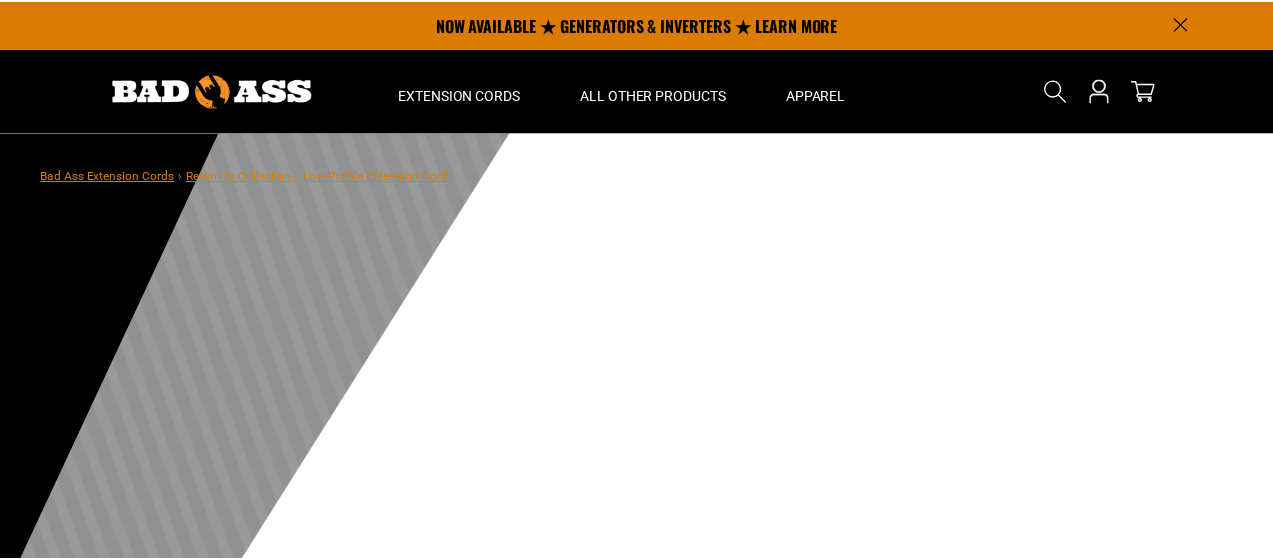 scroll, scrollTop: 0, scrollLeft: 0, axis: both 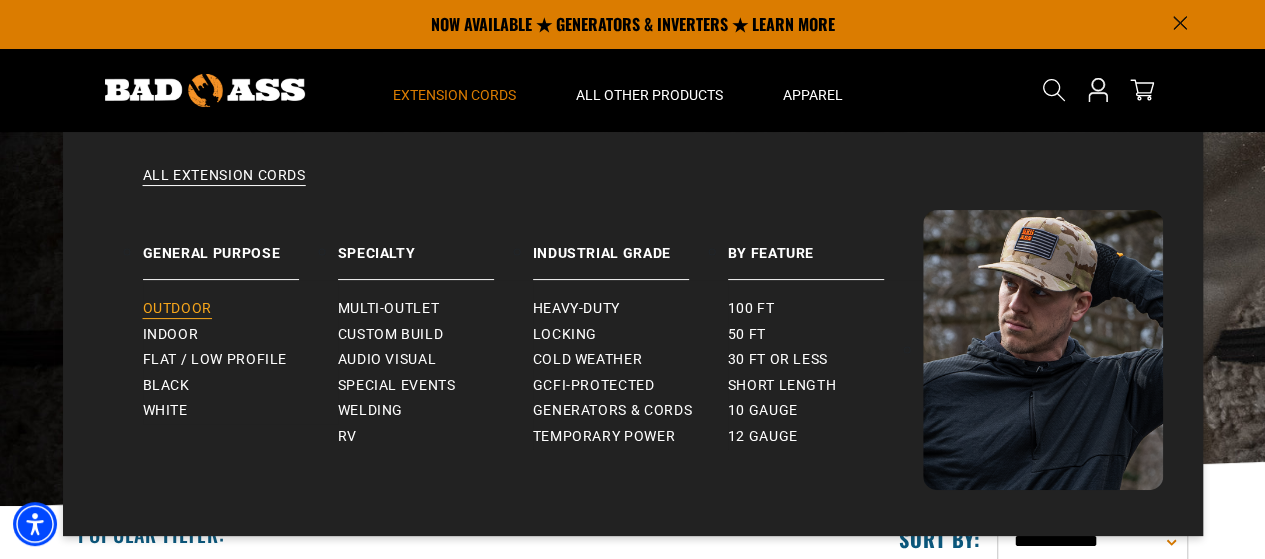 click on "Outdoor" at bounding box center [177, 309] 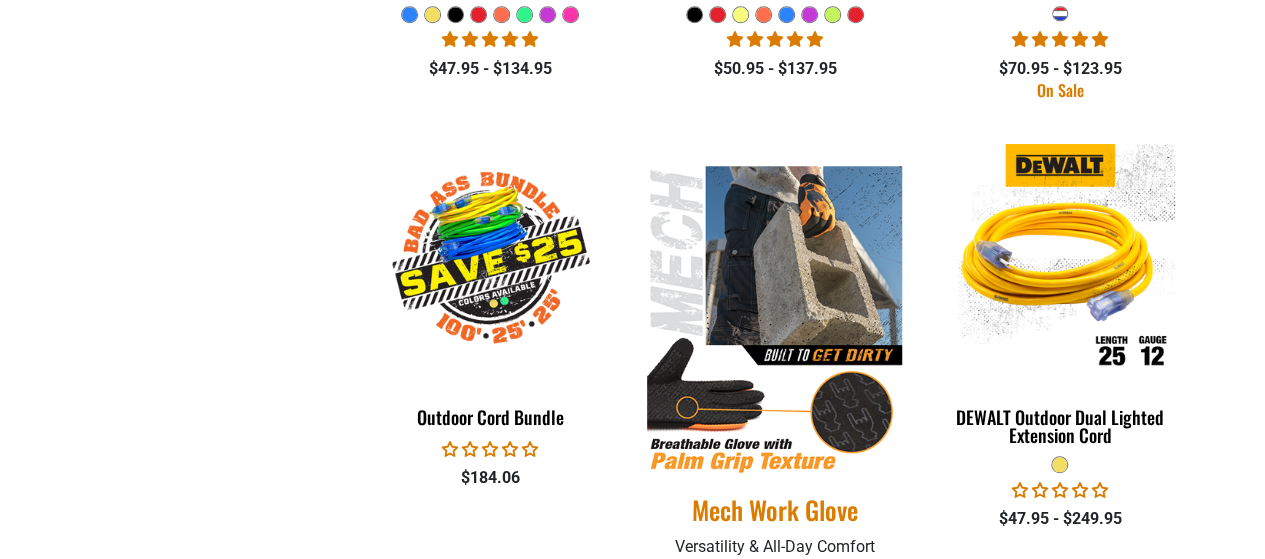 scroll, scrollTop: 908, scrollLeft: 0, axis: vertical 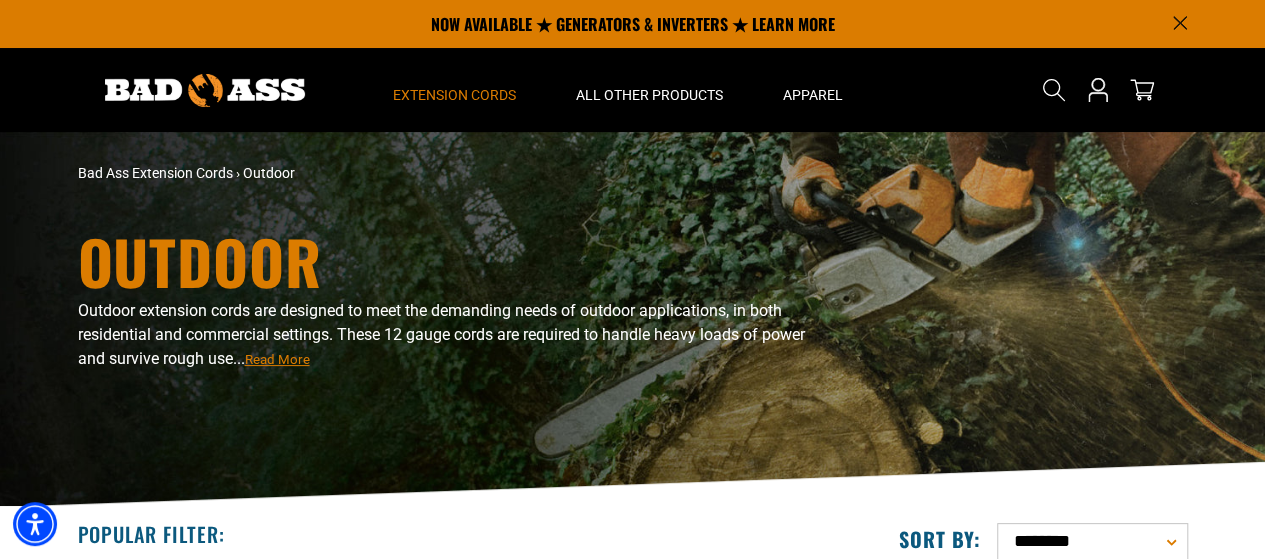 drag, startPoint x: 1270, startPoint y: 65, endPoint x: 1279, endPoint y: -121, distance: 186.21762 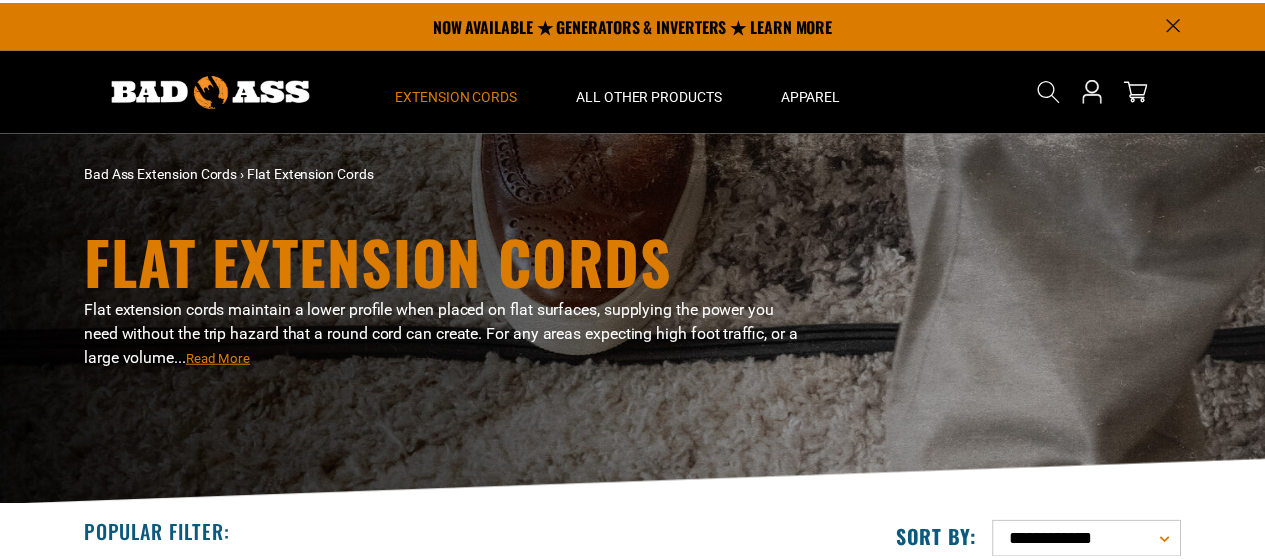 scroll, scrollTop: 0, scrollLeft: 0, axis: both 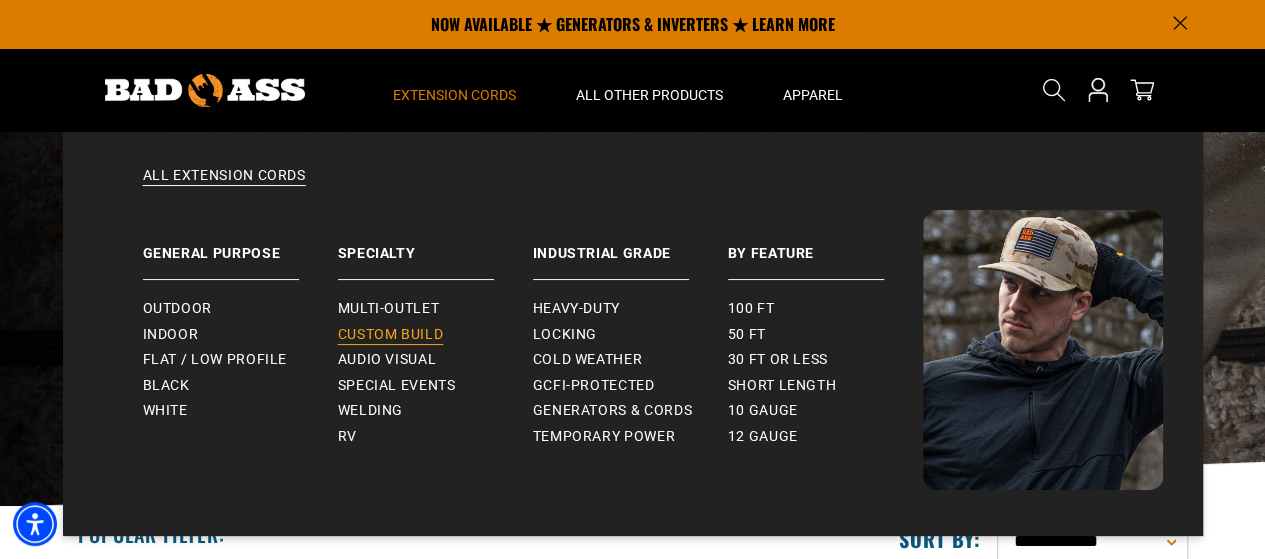 click on "Custom Build" at bounding box center [391, 335] 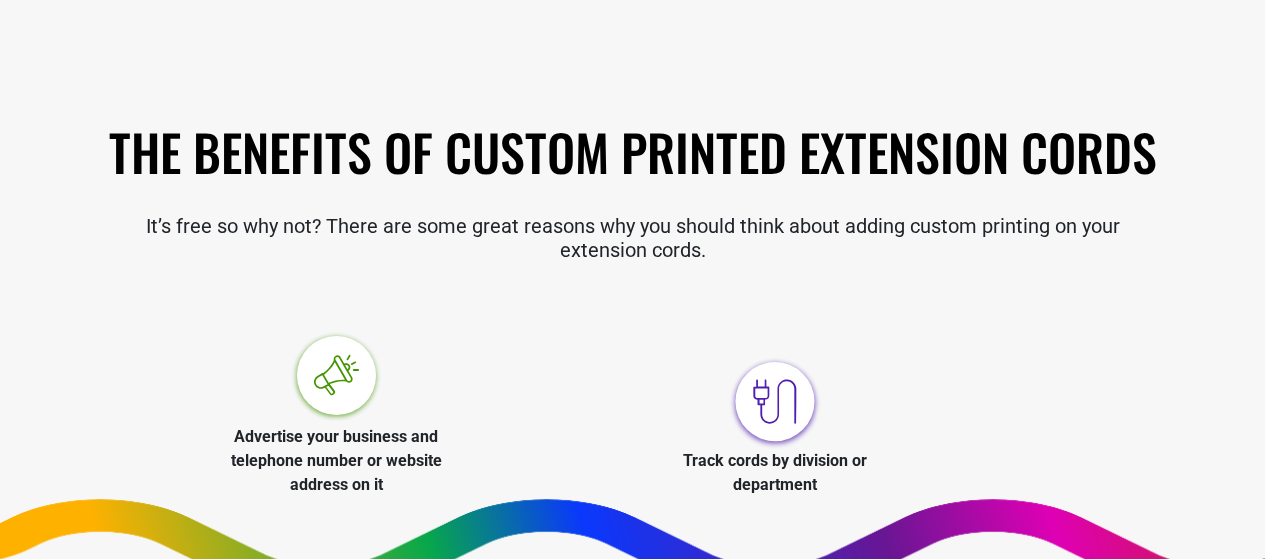 scroll, scrollTop: 702, scrollLeft: 0, axis: vertical 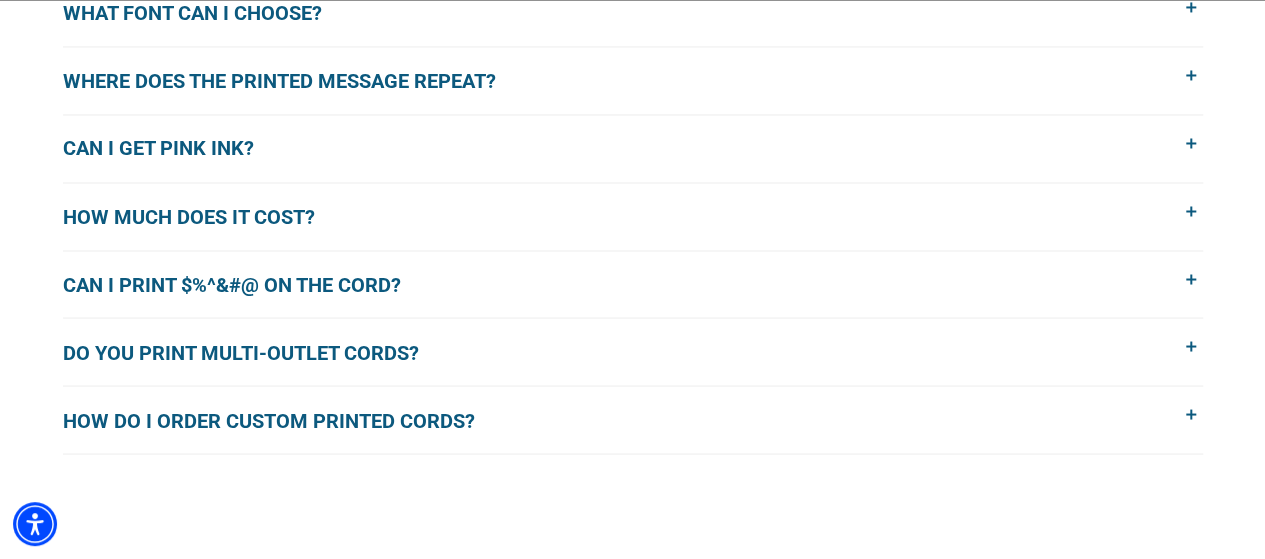 drag, startPoint x: 1270, startPoint y: 37, endPoint x: 1229, endPoint y: 256, distance: 222.80484 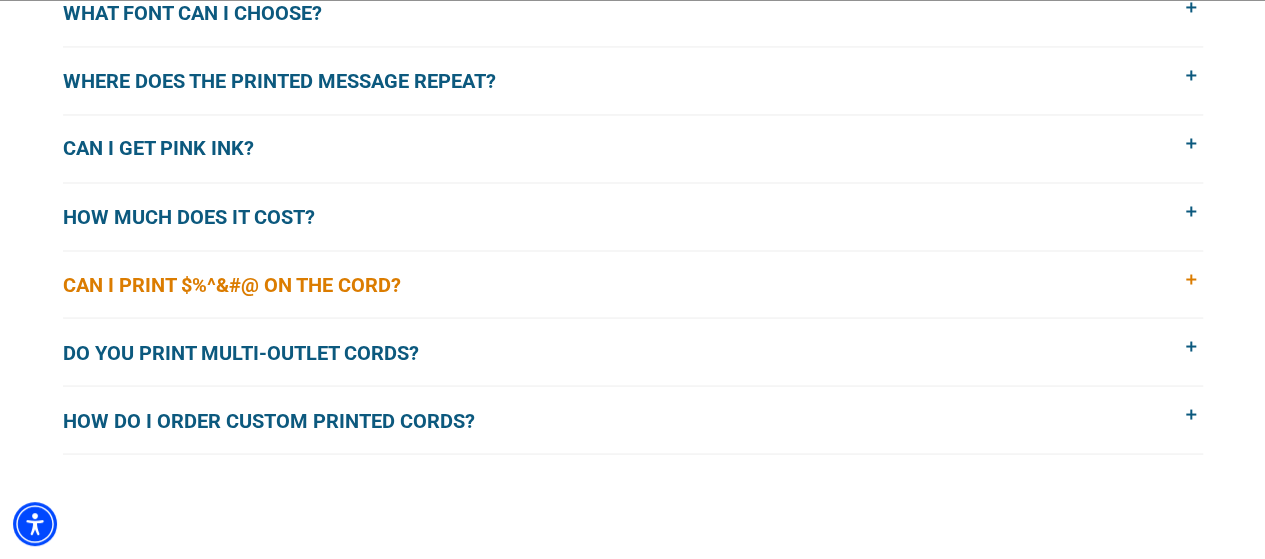 click at bounding box center (1192, 280) 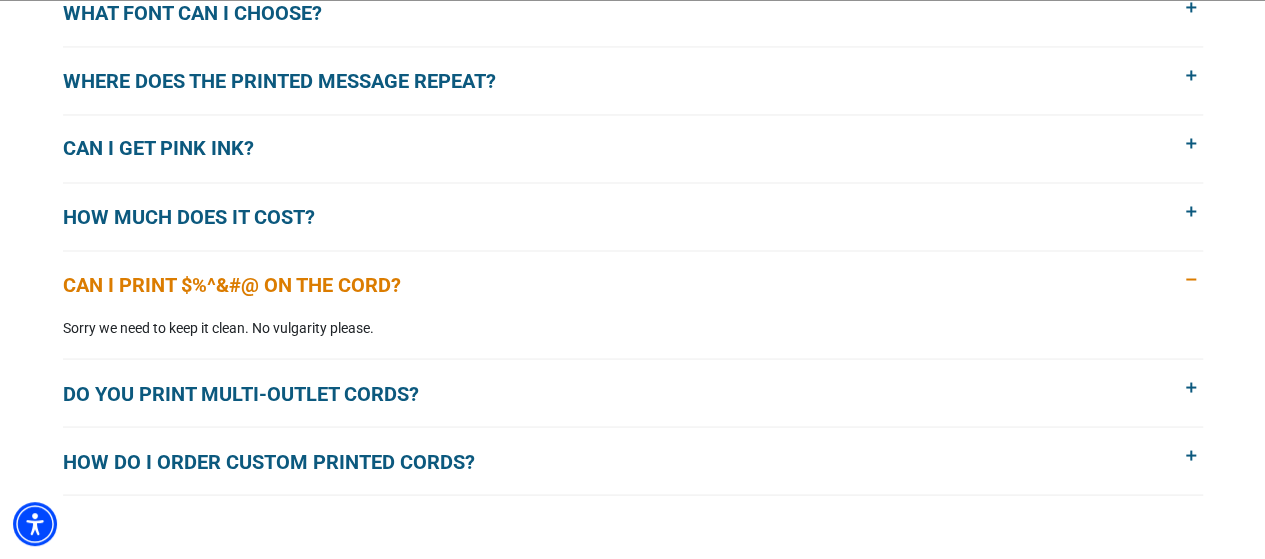 click at bounding box center (1192, 280) 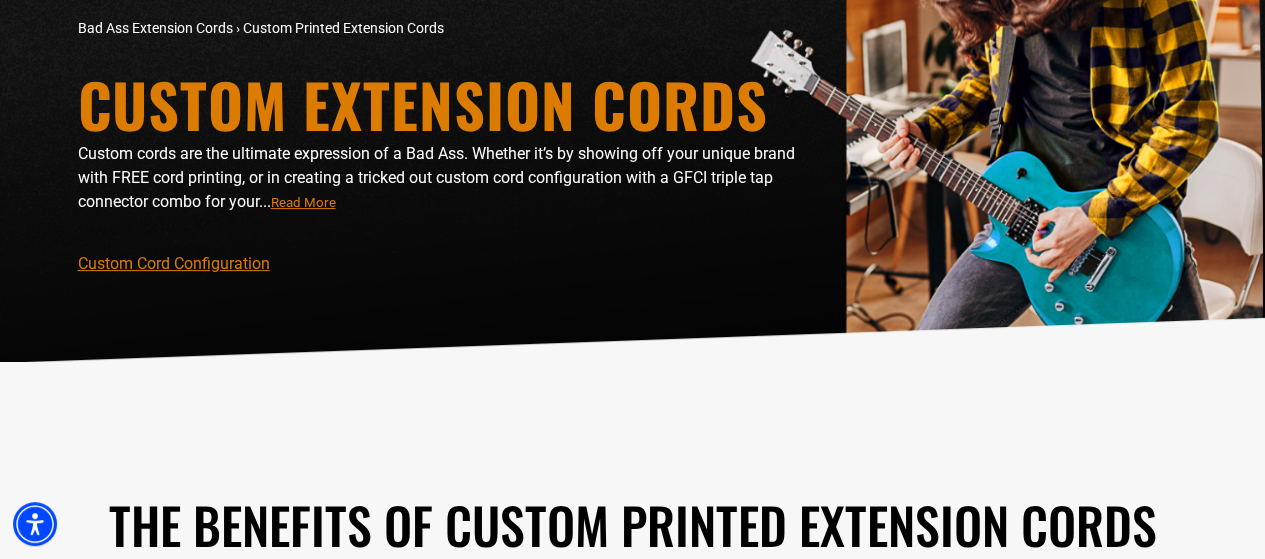 scroll, scrollTop: 0, scrollLeft: 0, axis: both 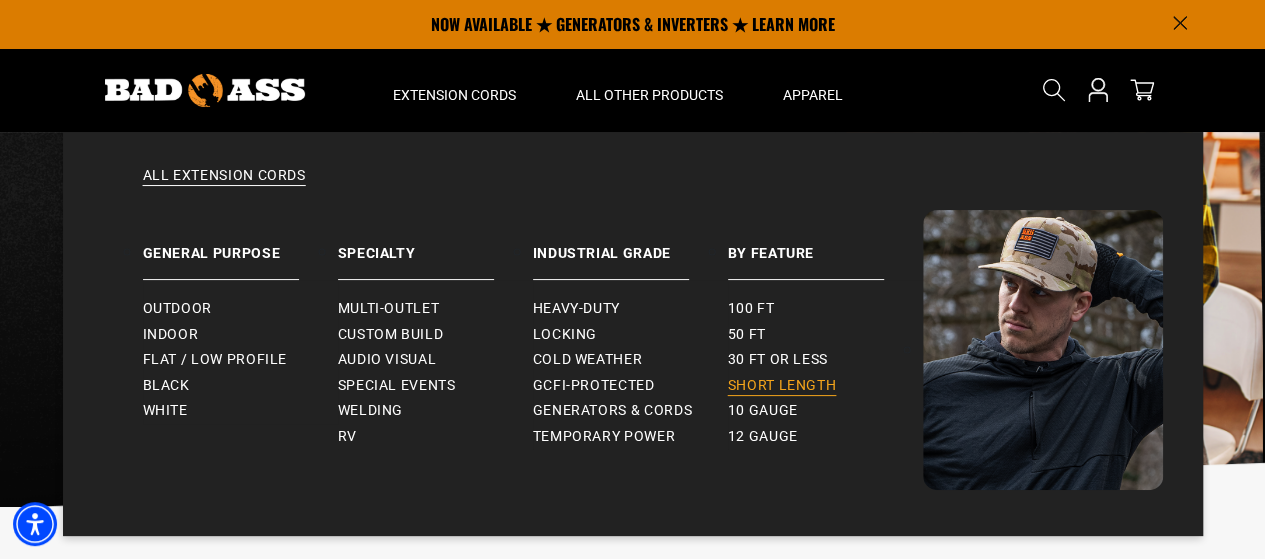 click on "Short Length" at bounding box center [782, 386] 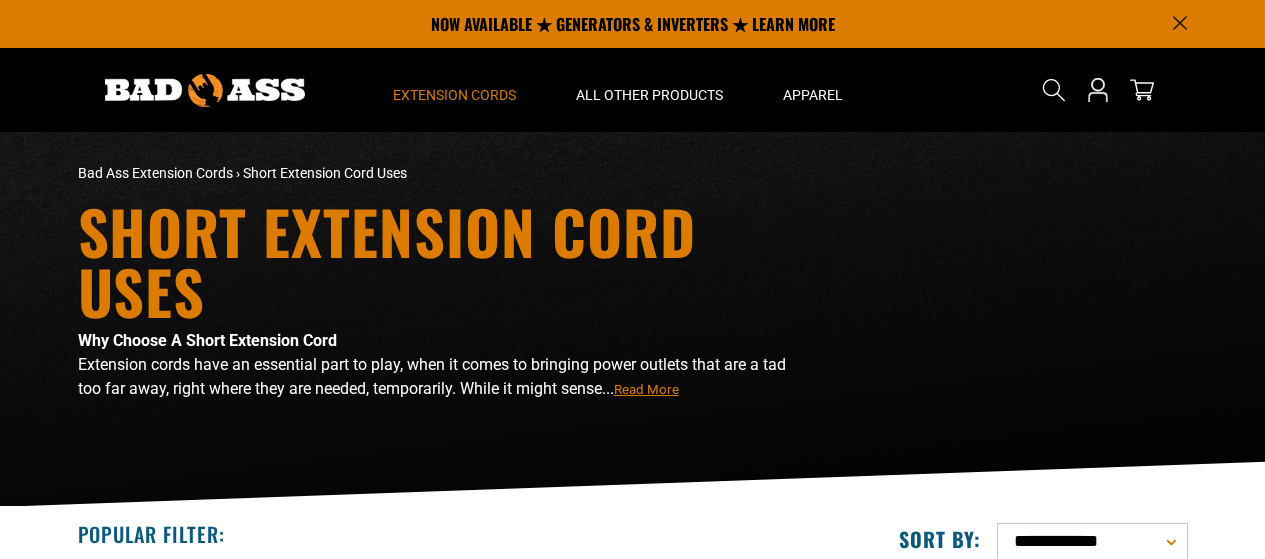 scroll, scrollTop: 175, scrollLeft: 0, axis: vertical 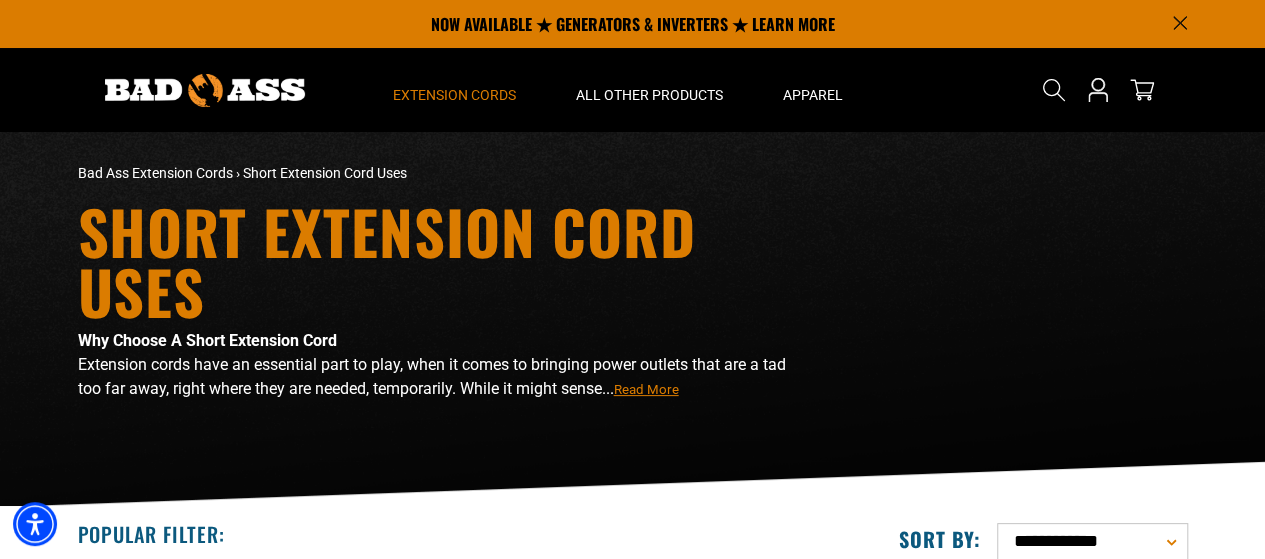 drag, startPoint x: 1272, startPoint y: 80, endPoint x: 1279, endPoint y: -121, distance: 201.12186 